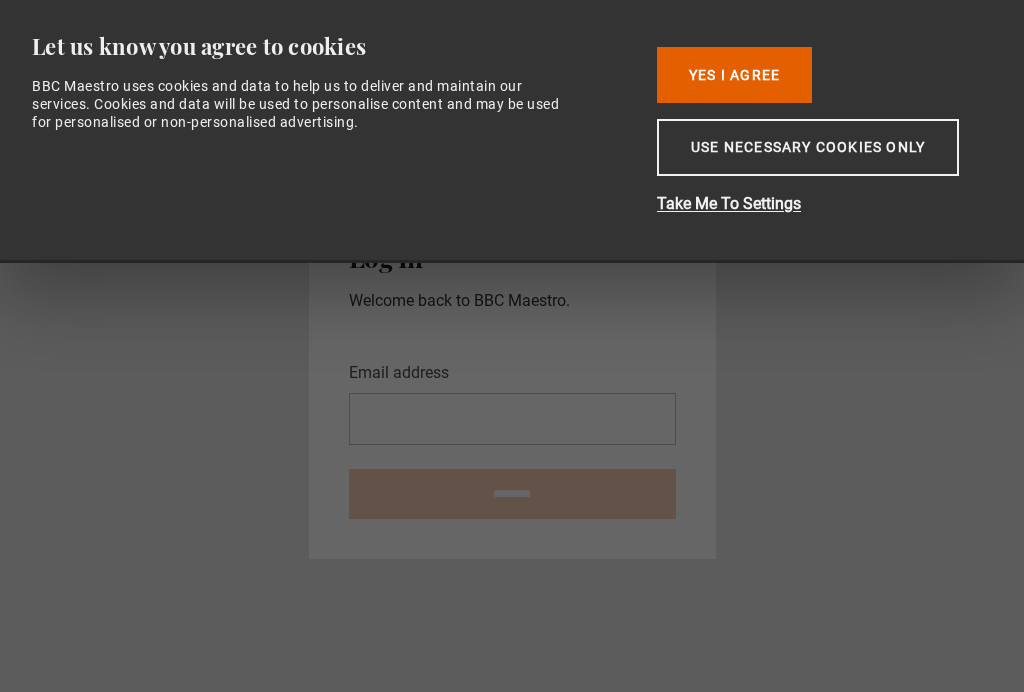 scroll, scrollTop: 214, scrollLeft: 0, axis: vertical 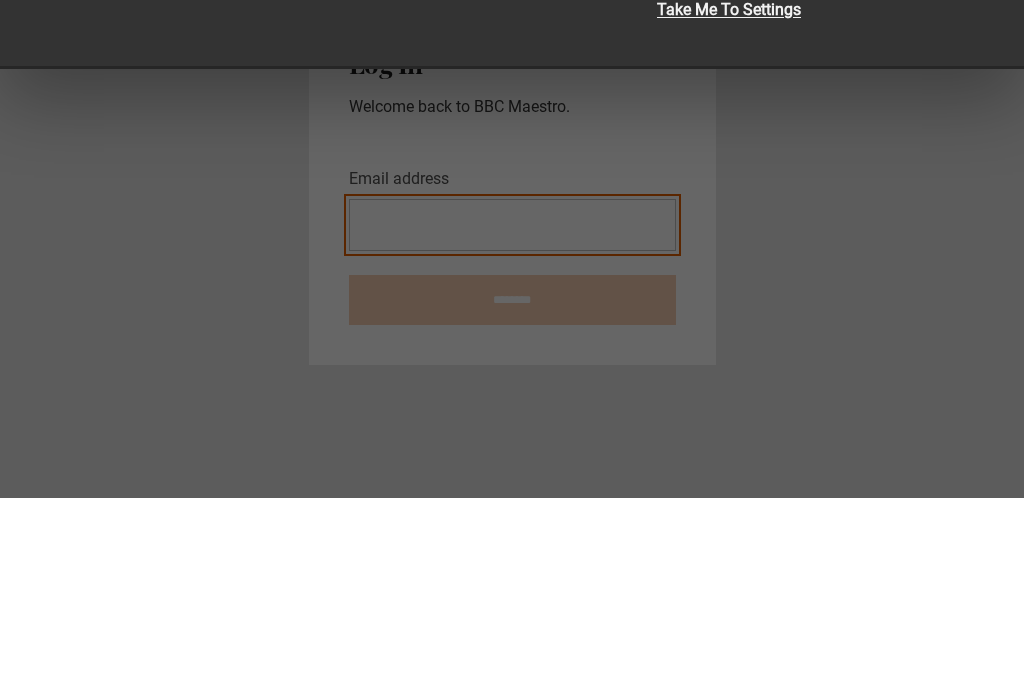 type on "**********" 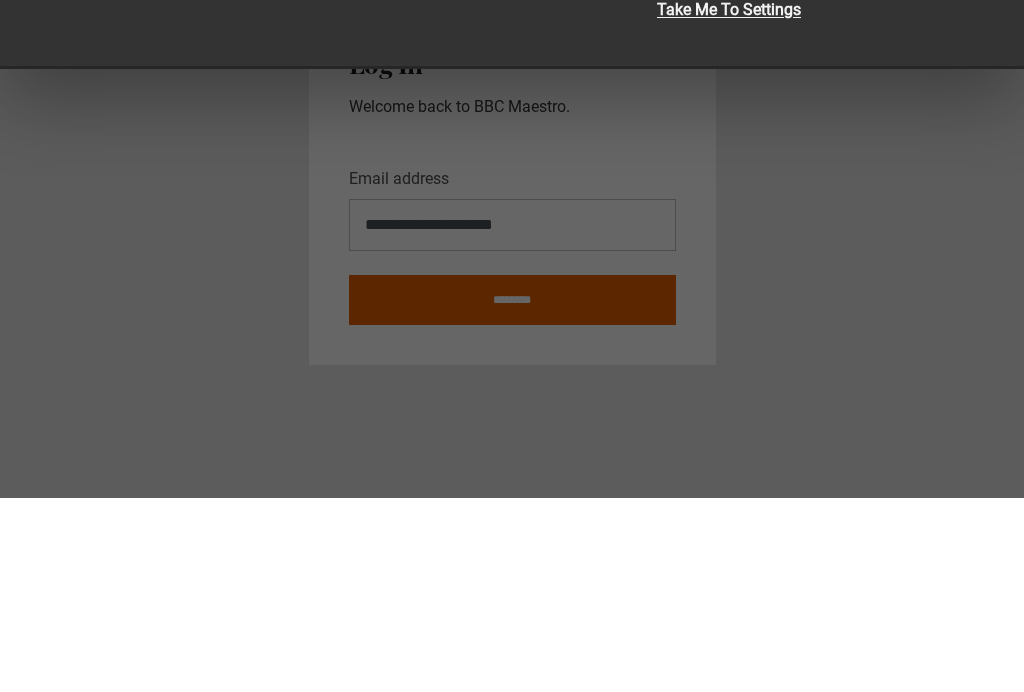 click on "********" at bounding box center [512, 494] 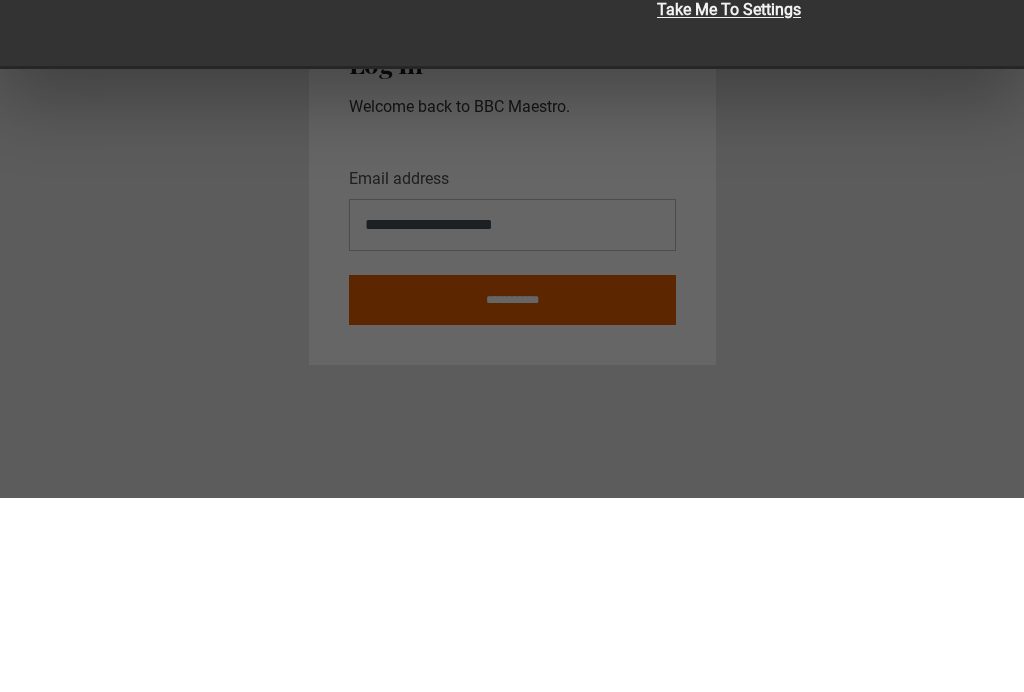 scroll, scrollTop: 34, scrollLeft: 0, axis: vertical 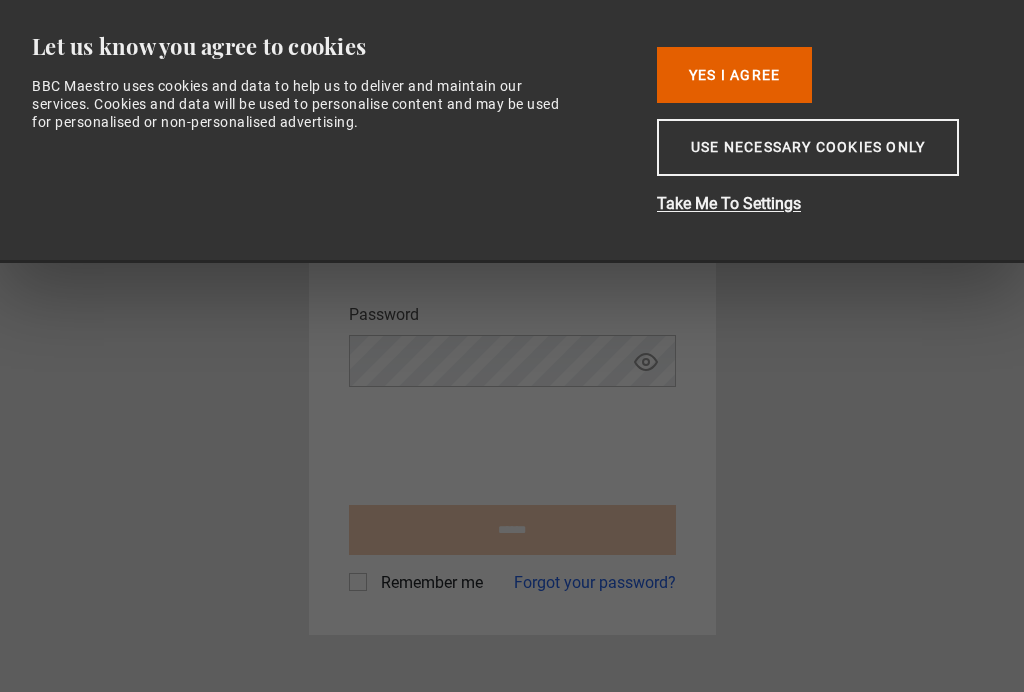 click on "Take Me To Settings" at bounding box center (817, 204) 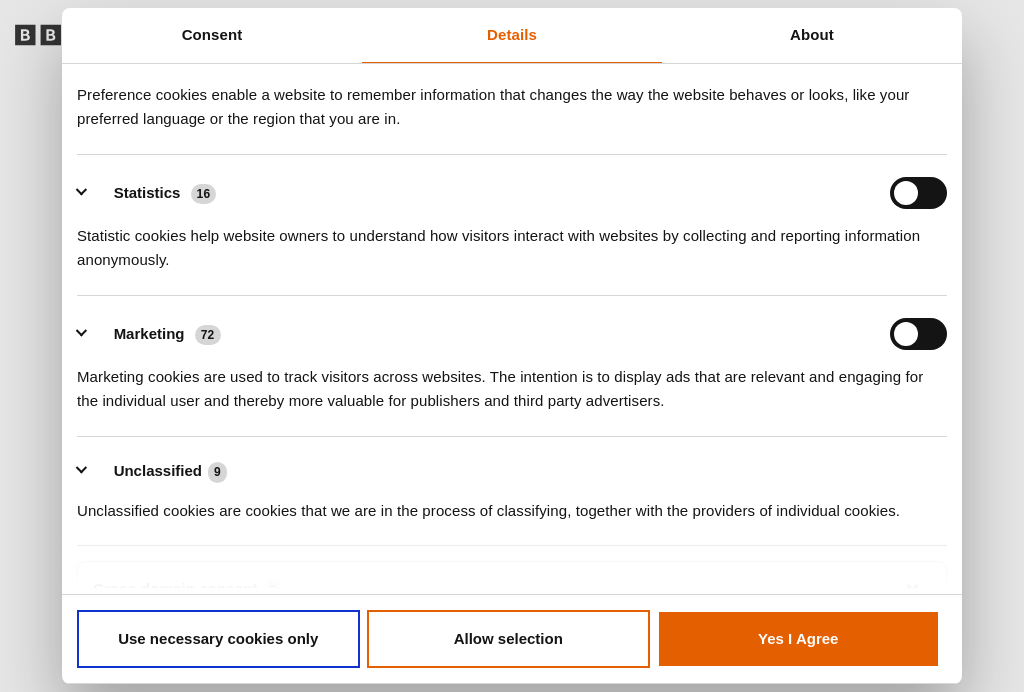 scroll, scrollTop: 223, scrollLeft: 0, axis: vertical 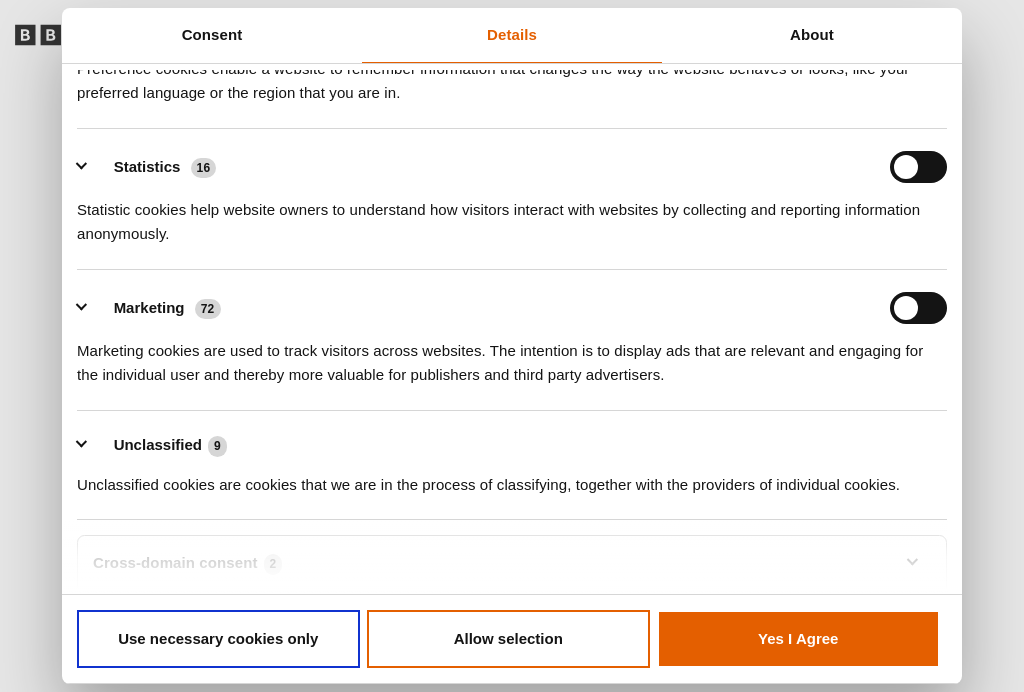 click on "Use necessary cookies only" at bounding box center [218, 639] 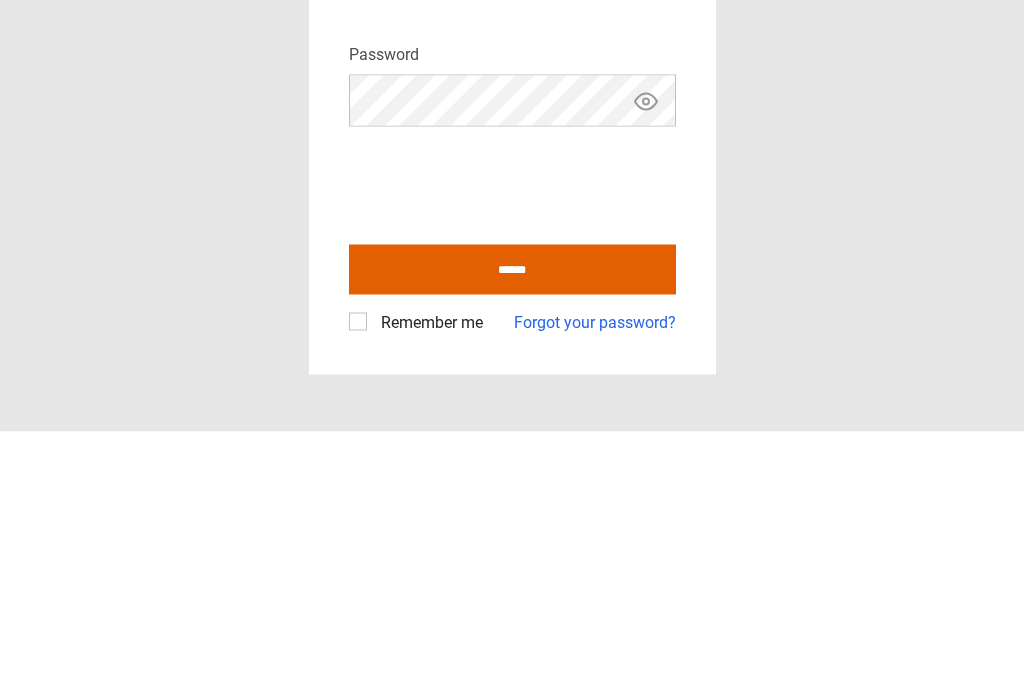 scroll, scrollTop: 34, scrollLeft: 0, axis: vertical 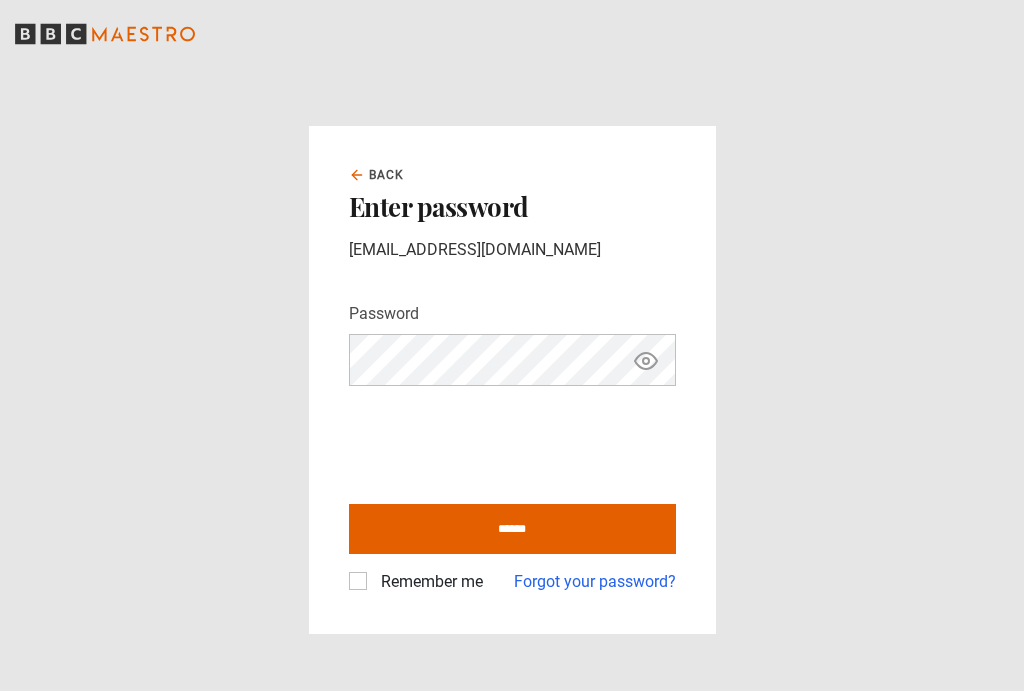 click on "******" at bounding box center (512, 530) 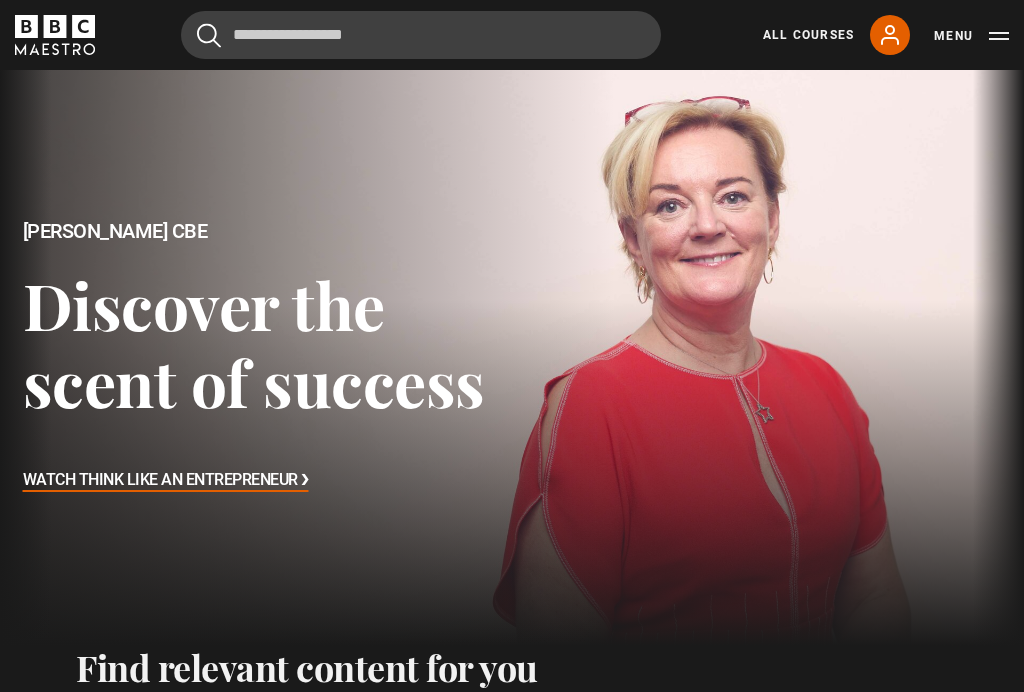 scroll, scrollTop: 570, scrollLeft: 0, axis: vertical 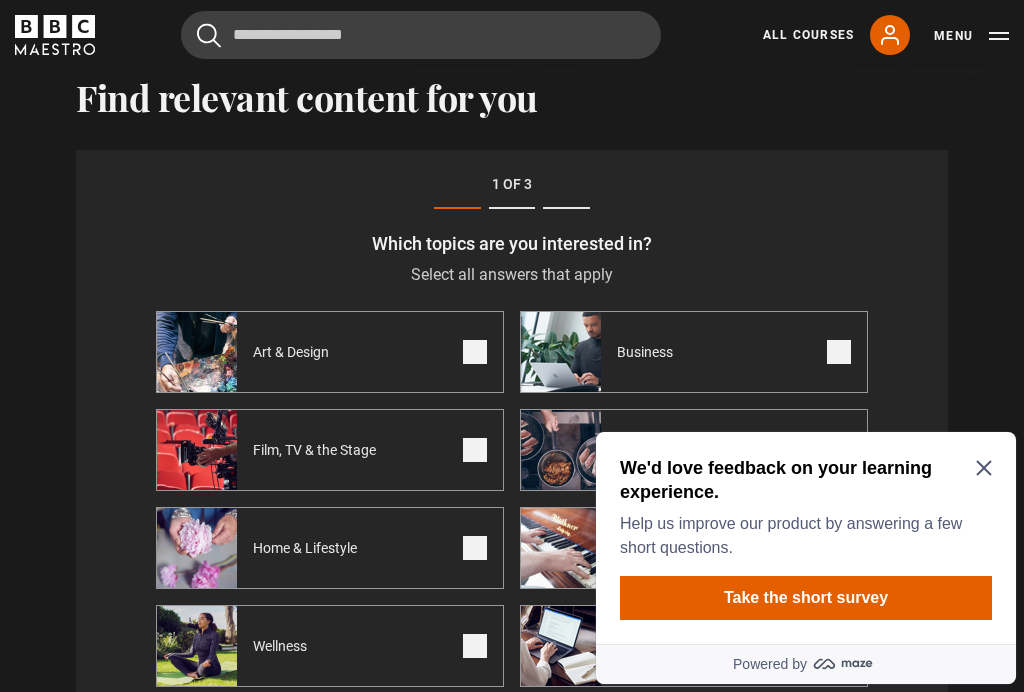 click on "Wellness" at bounding box center [330, 646] 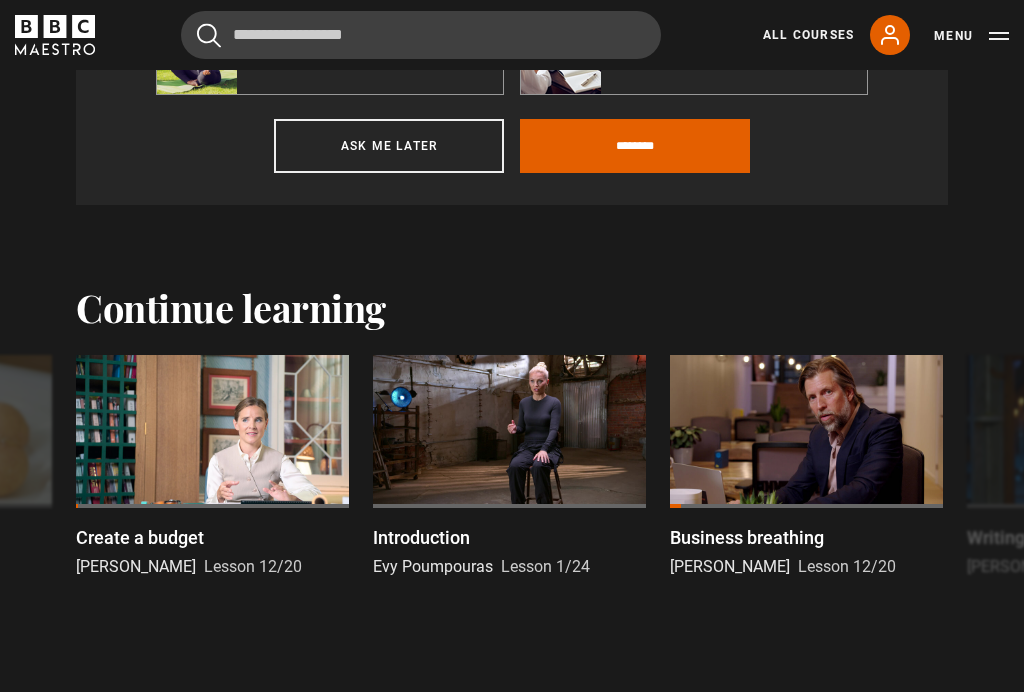 scroll, scrollTop: 1162, scrollLeft: 0, axis: vertical 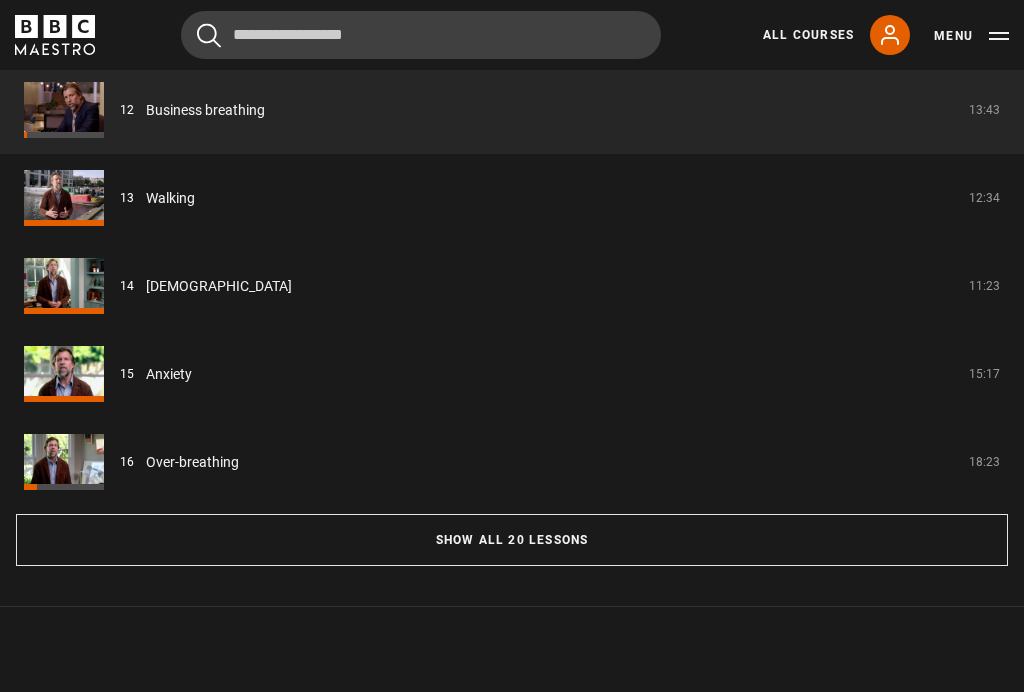 click on "Show all 20 lessons" at bounding box center [512, 541] 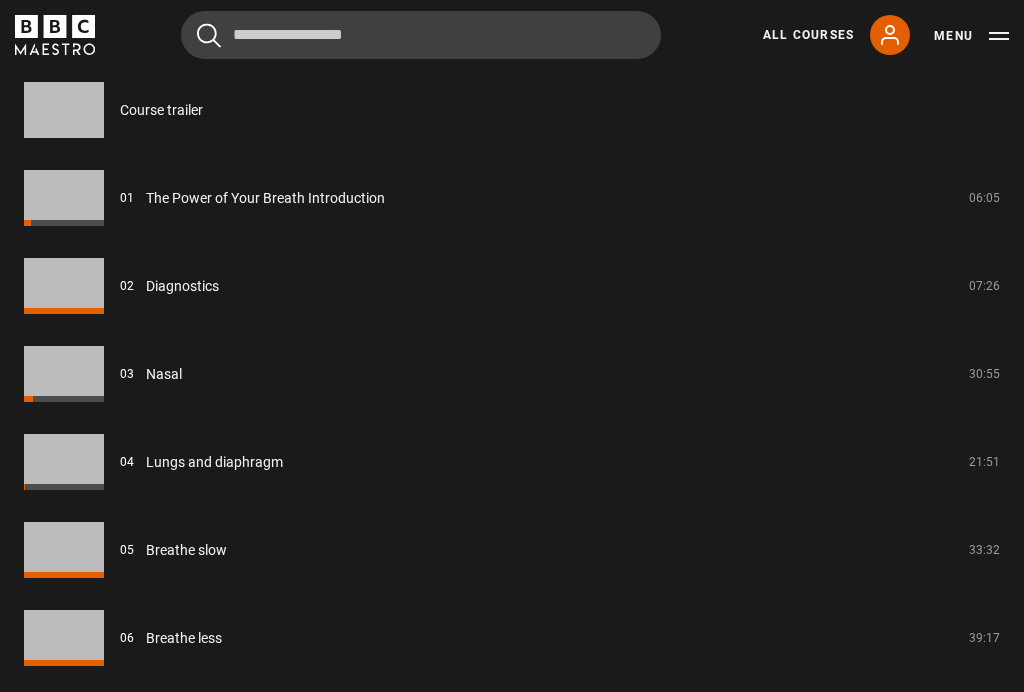 scroll, scrollTop: 1814, scrollLeft: 0, axis: vertical 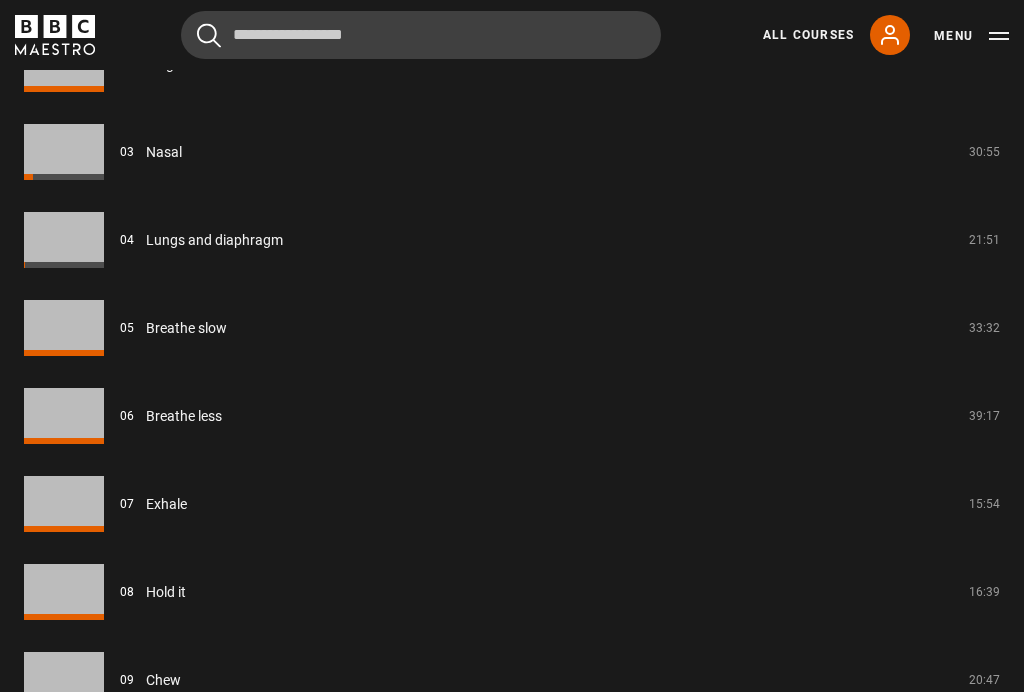 click on "Breathe slow" at bounding box center (186, 328) 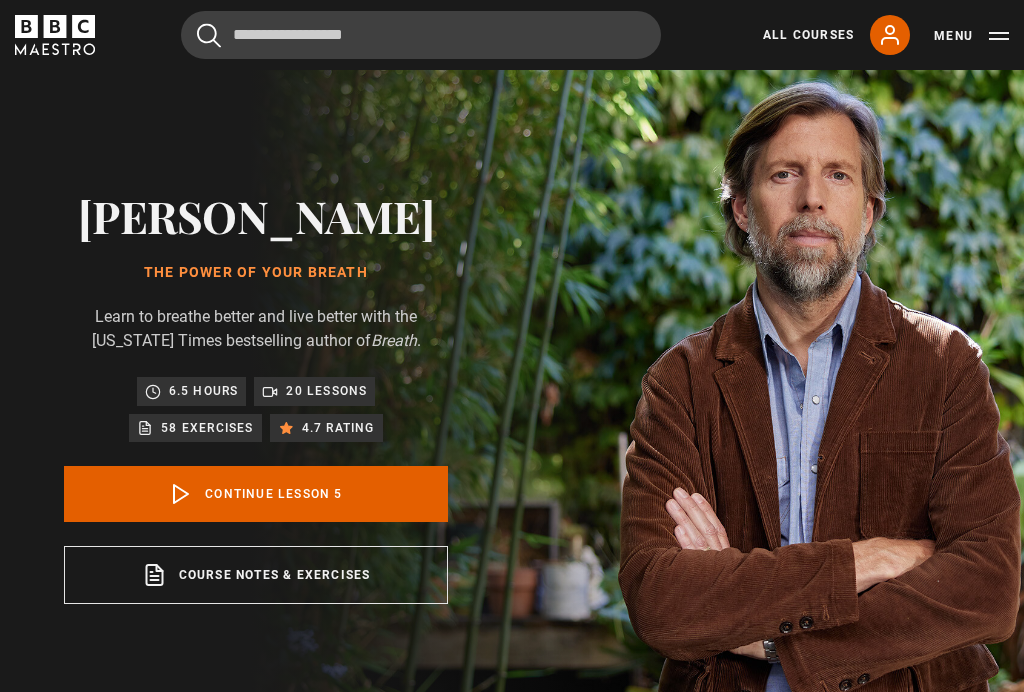 scroll, scrollTop: 736, scrollLeft: 0, axis: vertical 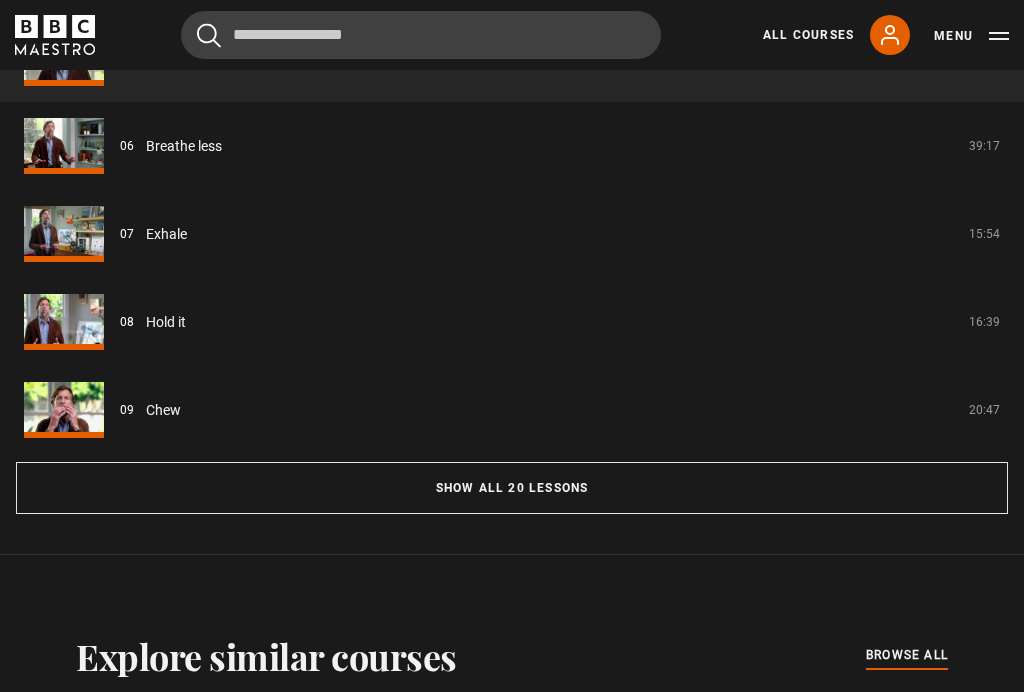 click on "Show all 20 lessons" at bounding box center [512, 488] 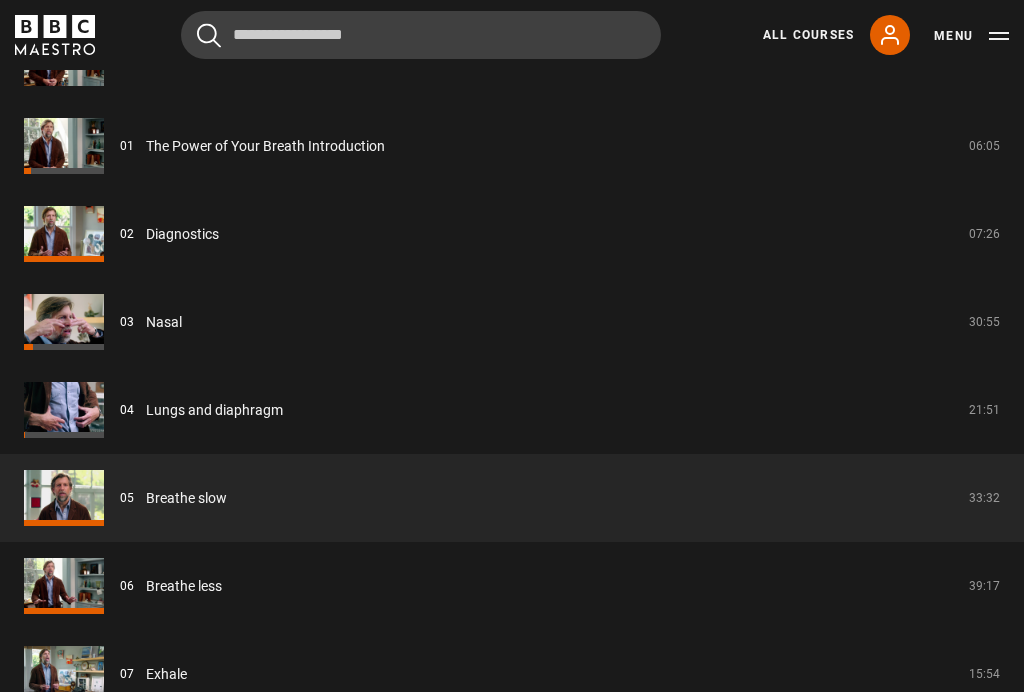 click on "Nasal" at bounding box center (164, 322) 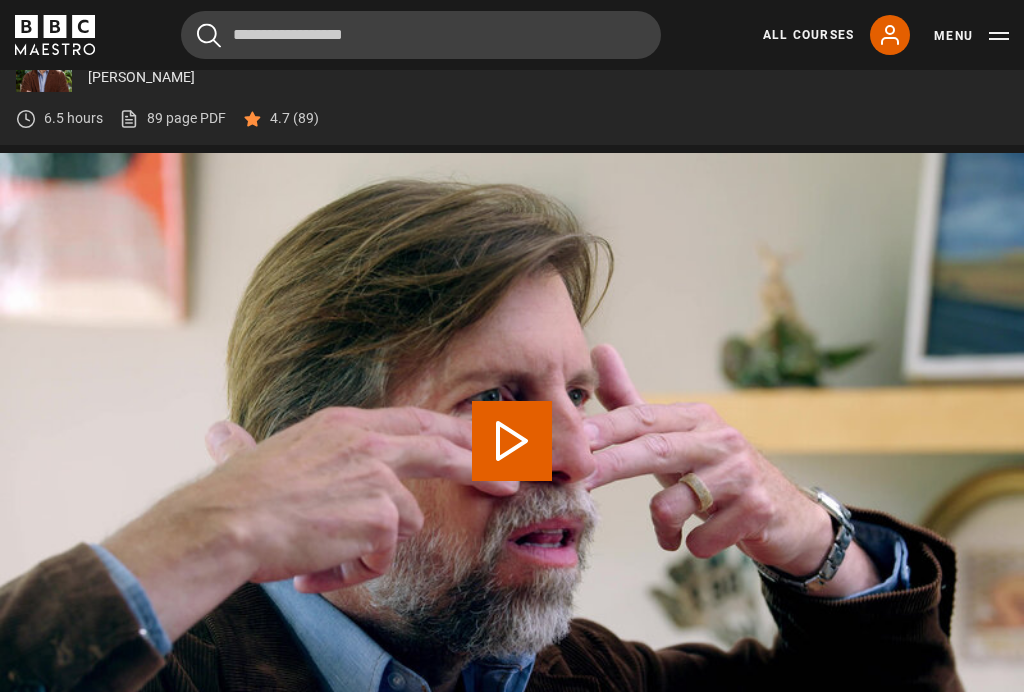 scroll, scrollTop: 736, scrollLeft: 0, axis: vertical 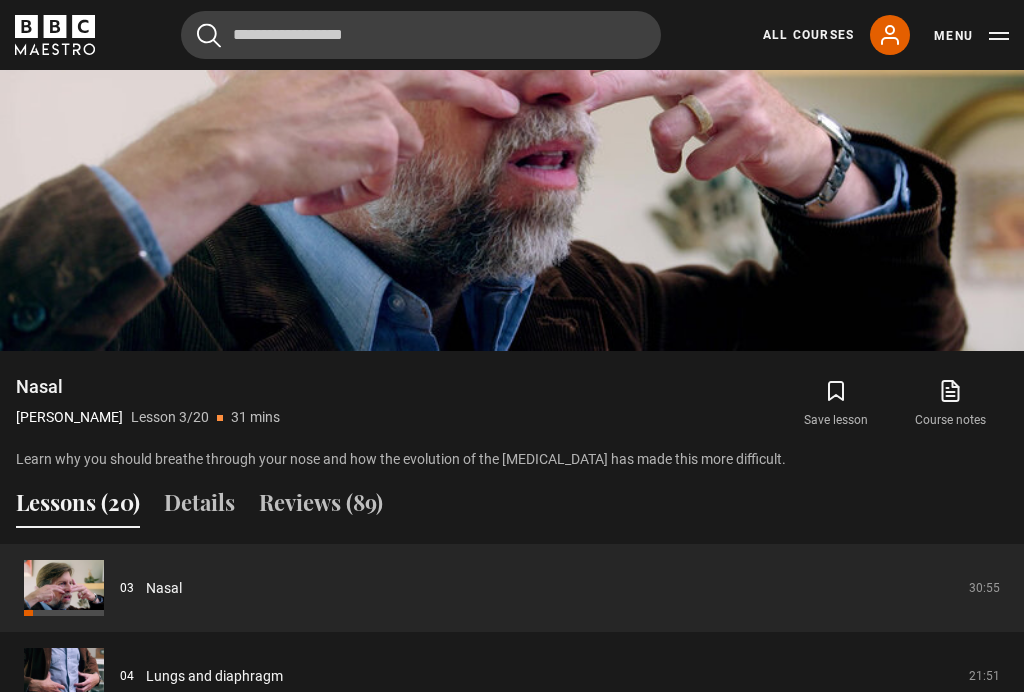 click on "10s Skip Back 10 seconds Pause 10s Skip Forward 10 seconds Loaded :  12.93% Pause Mute Current Time  3:48 - Duration  30:56
James Nestor
Lesson 3
Nasal
1x Playback Rate 2x 1.5x 1x , selected 0.5x Captions captions off , selected English  Captions" at bounding box center (512, 296) 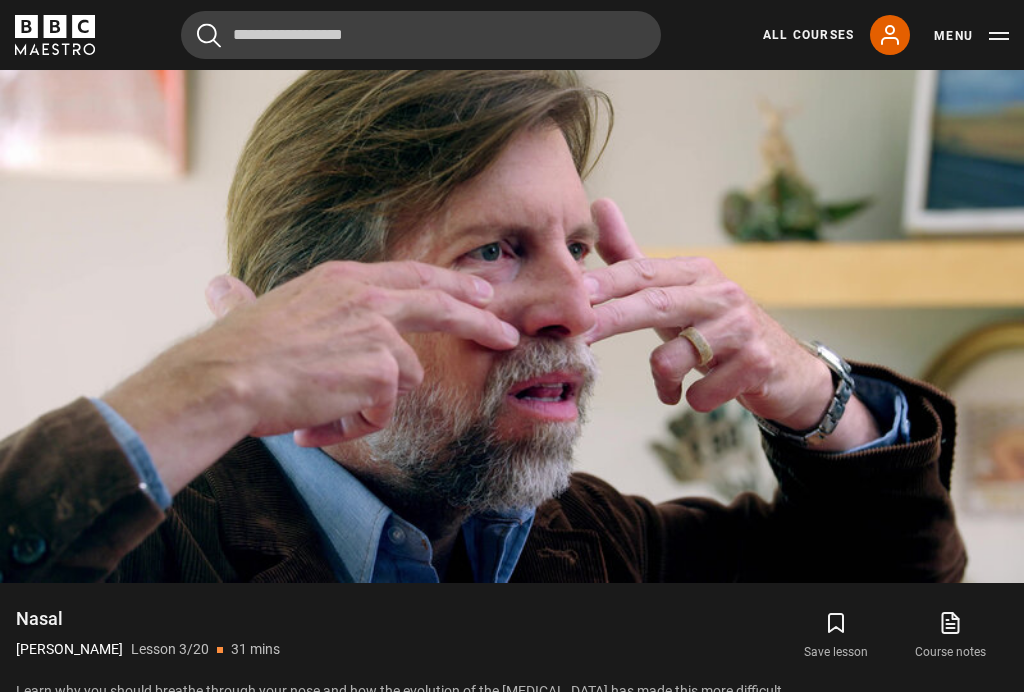 scroll, scrollTop: 880, scrollLeft: 0, axis: vertical 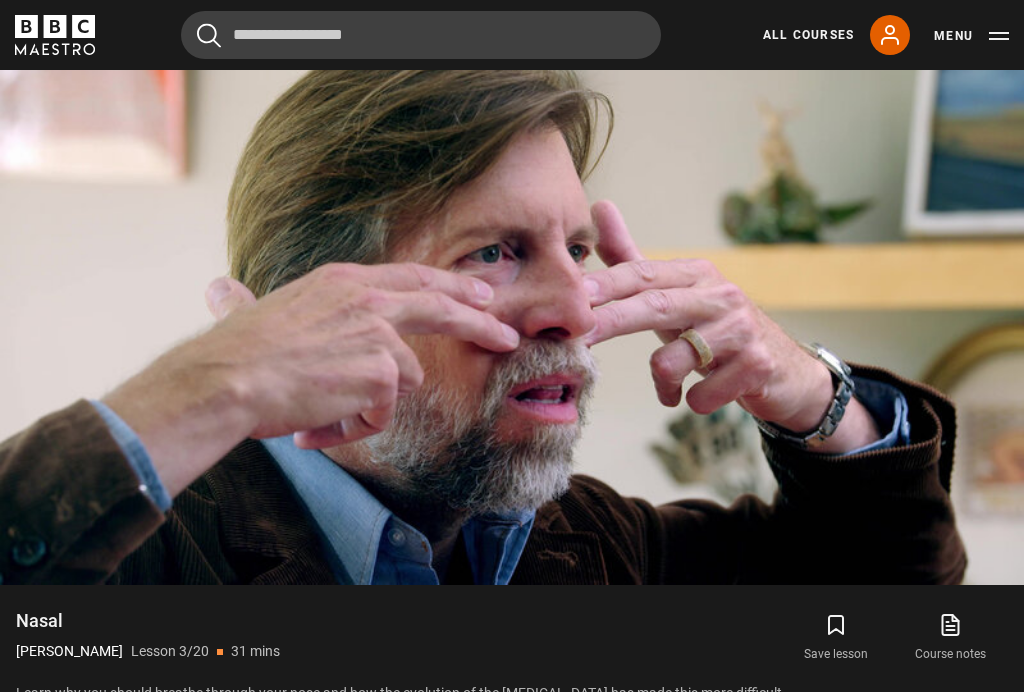 click on "10s Skip Back 10 seconds Pause 10s Skip Forward 10 seconds Loaded :  14.05% Pause Mute Current Time  3:57 - Duration  30:56
James Nestor
Lesson 3
Nasal
1x Playback Rate 2x 1.5x 1x , selected 0.5x Captions captions off , selected English  Captions" at bounding box center (512, 530) 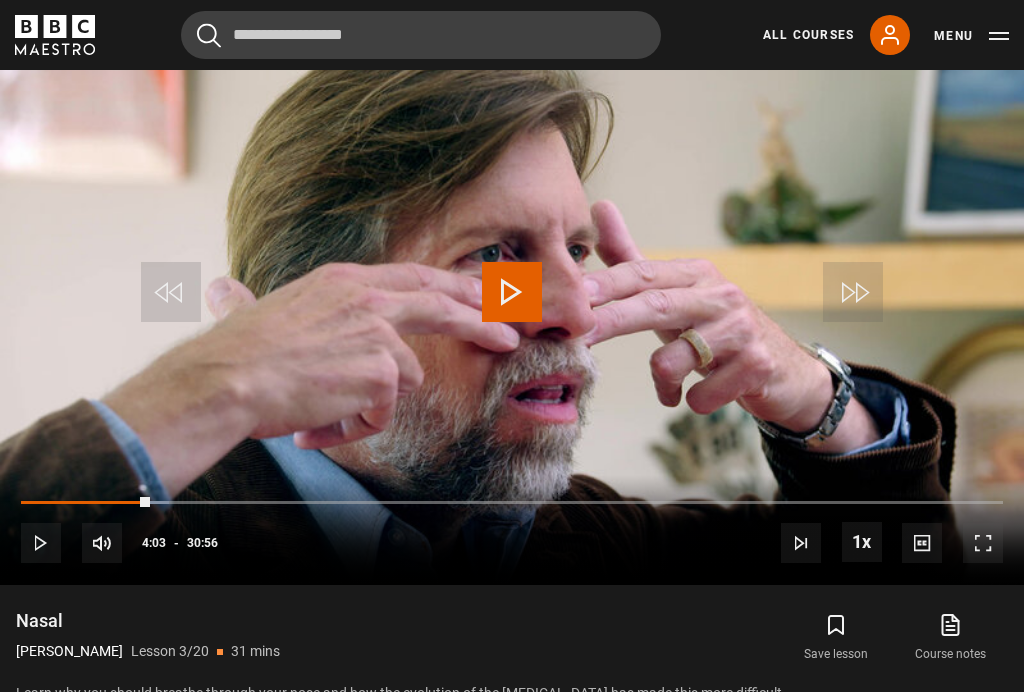 scroll, scrollTop: 914, scrollLeft: 0, axis: vertical 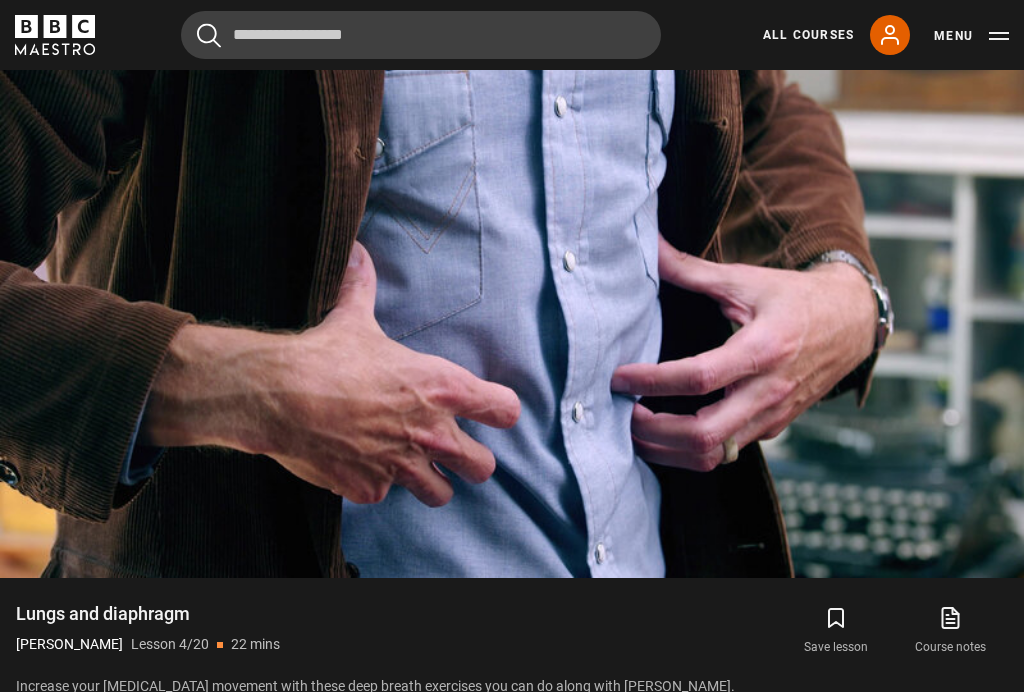 click on "Video Player is loading. Play Lesson Lungs and diaphragm 10s Skip Back 10 seconds Pause 10s Skip Forward 10 seconds Loaded :  1.50% Pause Mute Current Time  0:13 - Duration  21:52
James Nestor
Lesson 4
Lungs and diaphragm
1x Playback Rate 2x 1.5x 1x , selected 0.5x Captions captions off , selected English  Captions This is a modal window.
Lesson Completed
Up next
Breathe slow
Cancel
Do you want to save this lesson?
Save lesson
Rewatch" at bounding box center (512, 290) 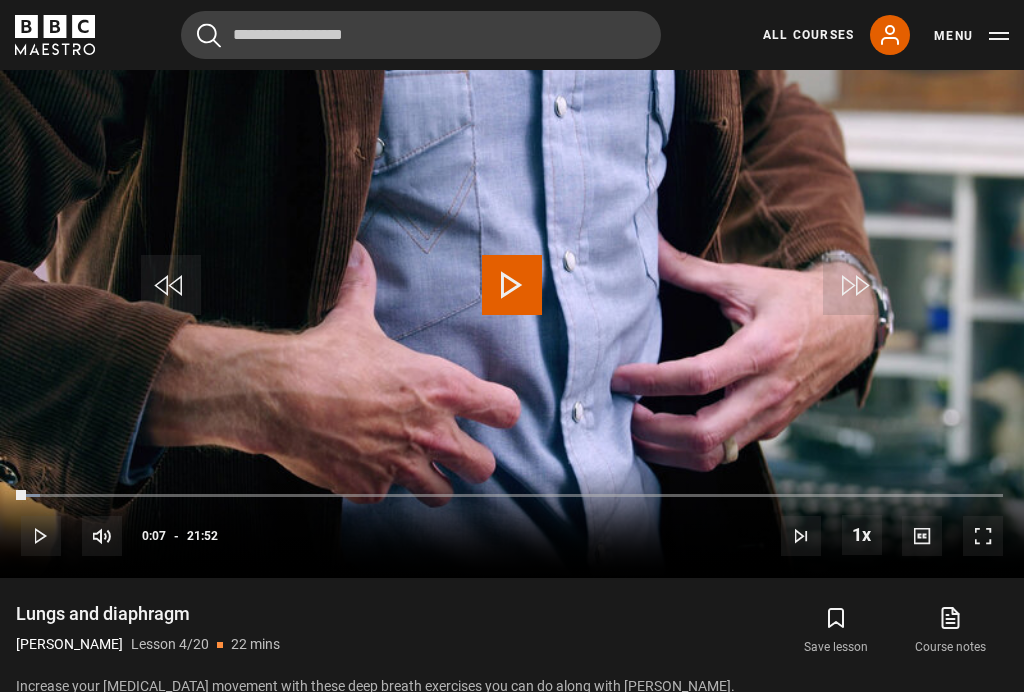 click on "Video Player is loading. Play Lesson Lungs and diaphragm 10s Skip Back 10 seconds Play 10s Skip Forward 10 seconds Loaded :  1.97% Play Mute Current Time  0:07 - Duration  21:52
James Nestor
Lesson 4
Lungs and diaphragm
1x Playback Rate 2x 1.5x 1x , selected 0.5x Captions captions off , selected English  Captions This is a modal window.
Lesson Completed
Up next
Breathe slow
Cancel
Do you want to save this lesson?
Save lesson
Rewatch" at bounding box center (512, 290) 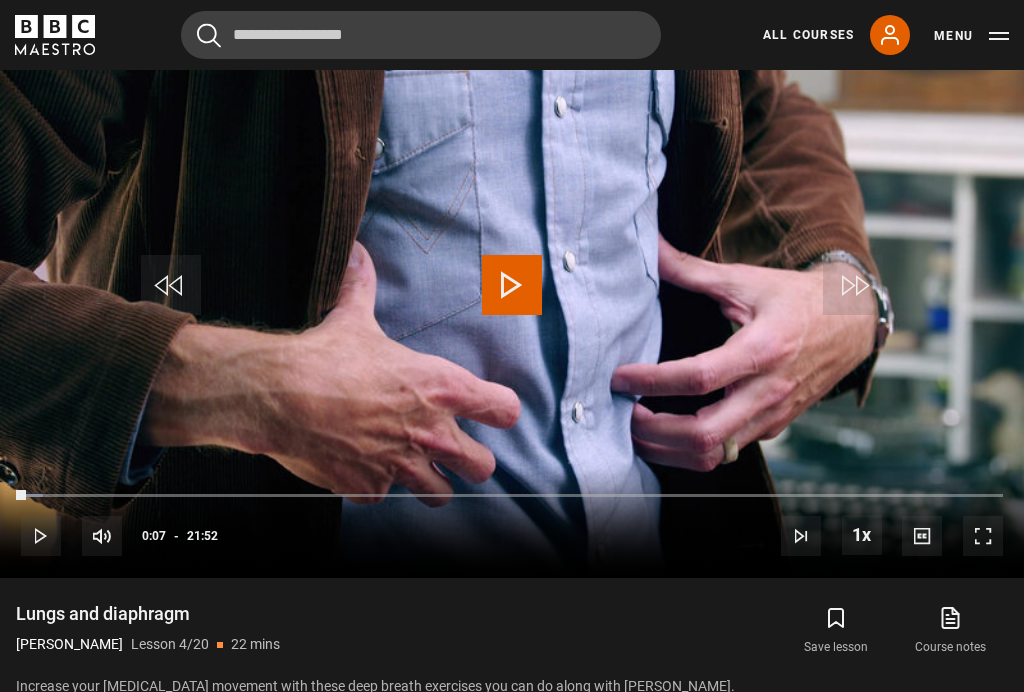 click at bounding box center [171, 285] 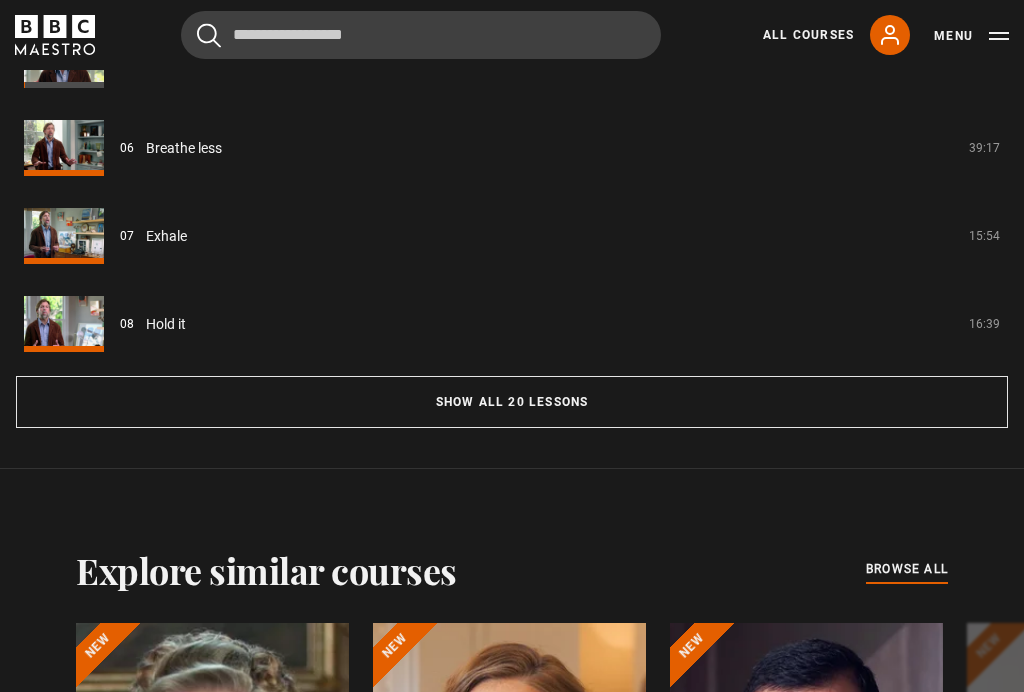 click on "Show all 20 lessons" at bounding box center (512, 403) 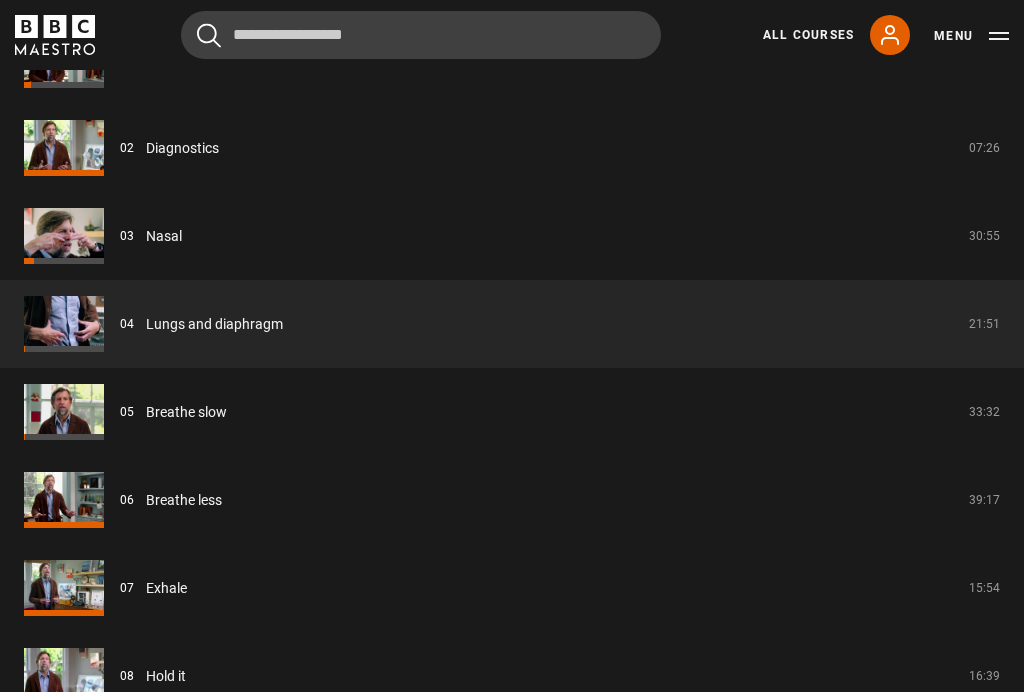 click on "Nasal" at bounding box center [164, 236] 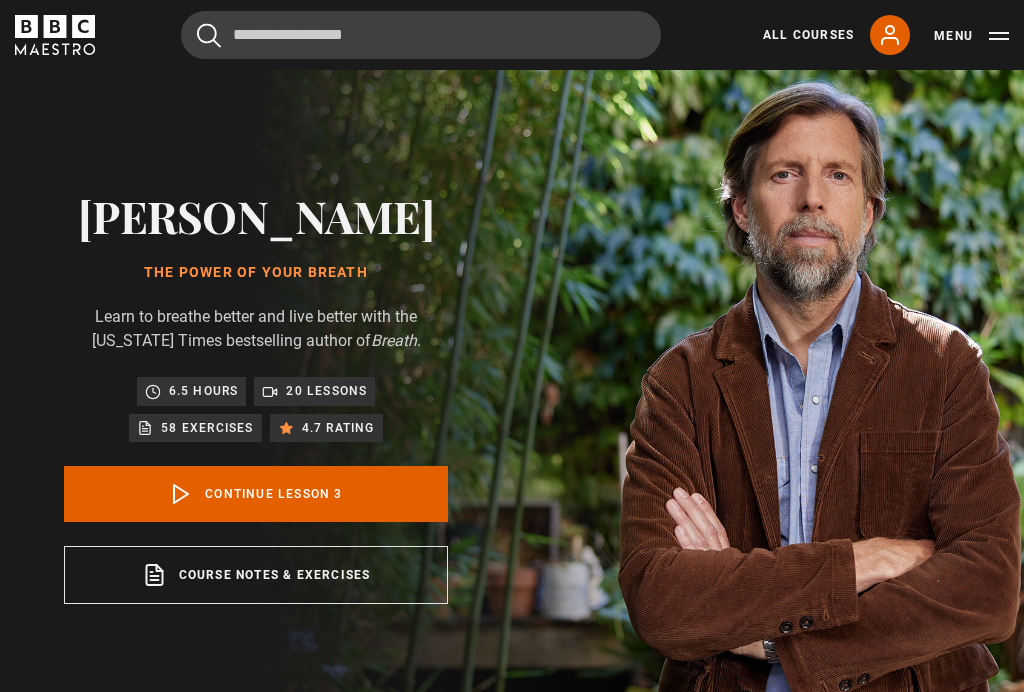 scroll, scrollTop: 736, scrollLeft: 0, axis: vertical 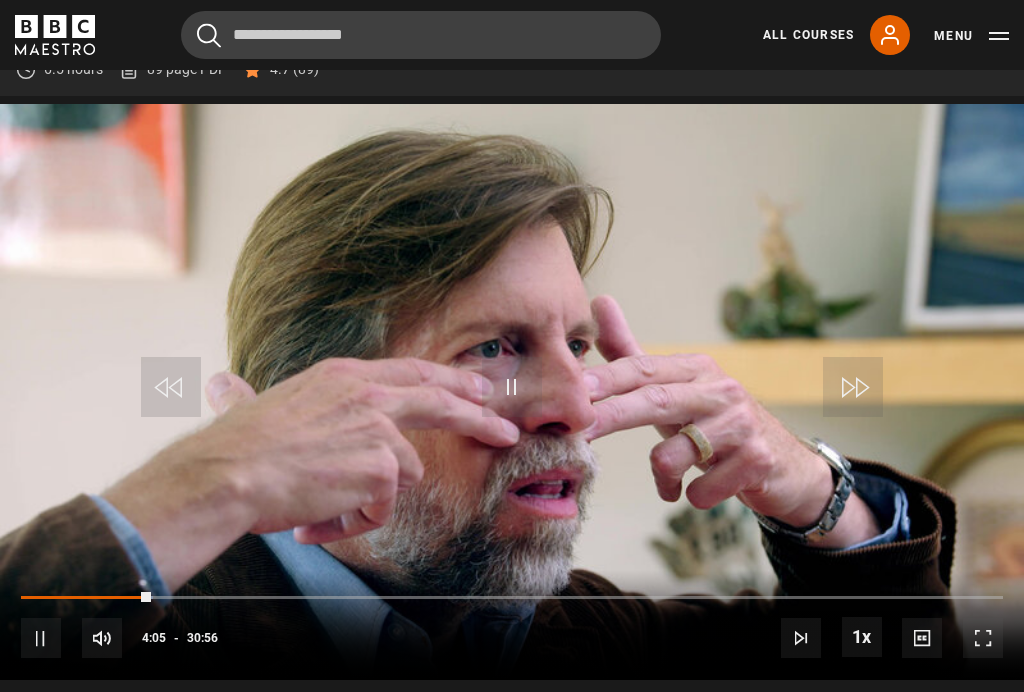 click on "4:05" at bounding box center (154, 638) 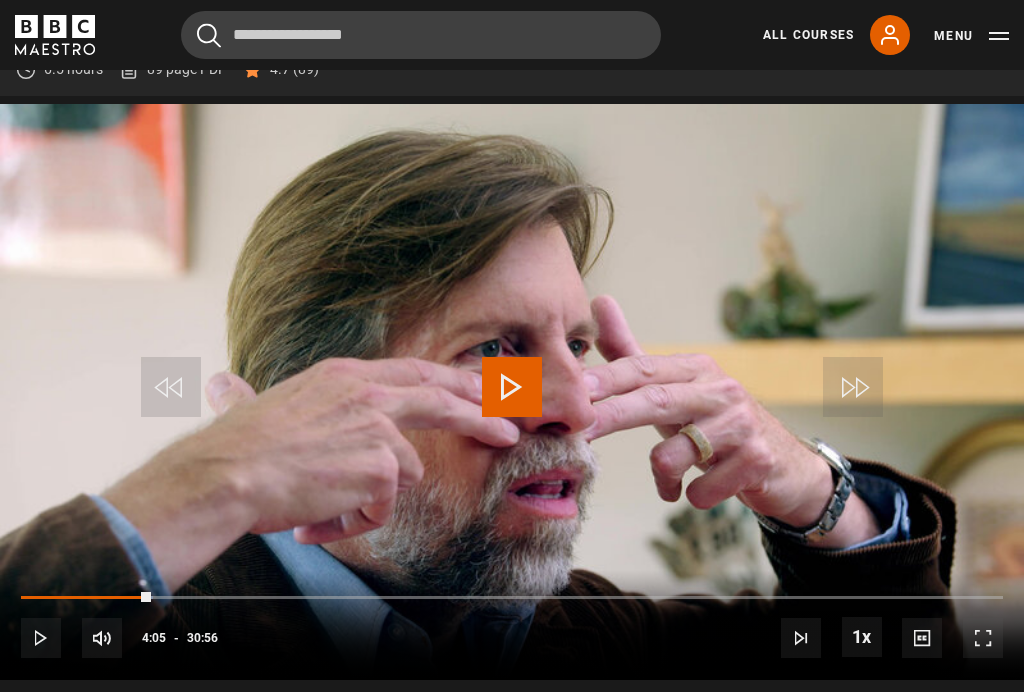 click on "Video Player is loading. Play Lesson Nasal 10s Skip Back 10 seconds Play 10s Skip Forward 10 seconds Loaded :  13.47% Play Mute Current Time  4:05 - Duration  30:56
[PERSON_NAME]
Lesson 3
Nasal
1x Playback Rate 2x 1.5x 1x , selected 0.5x Captions captions off , selected English  Captions This is a modal window.
Lesson Completed
Up next
Lungs and [MEDICAL_DATA]
Cancel
Do you want to save this lesson?
Save lesson" at bounding box center (512, 392) 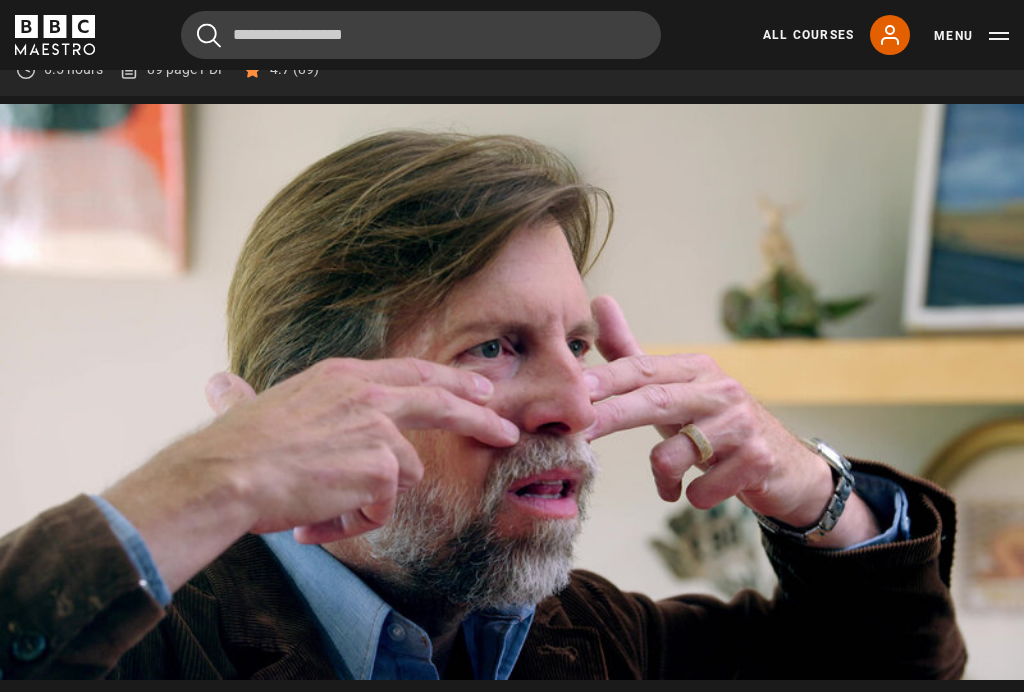 click on "Video Player is loading. Play Lesson Nasal 10s Skip Back 10 seconds Pause 10s Skip Forward 10 seconds Loaded :  12.55% Pause Mute Current Time  2:25 - Duration  30:56
[PERSON_NAME]
Lesson 3
Nasal
1x Playback Rate 2x 1.5x 1x , selected 0.5x Captions captions off , selected English  Captions This is a modal window.
Lesson Completed
Up next
Lungs and [MEDICAL_DATA]
Cancel
Do you want to save this lesson?
Save lesson" at bounding box center [512, 392] 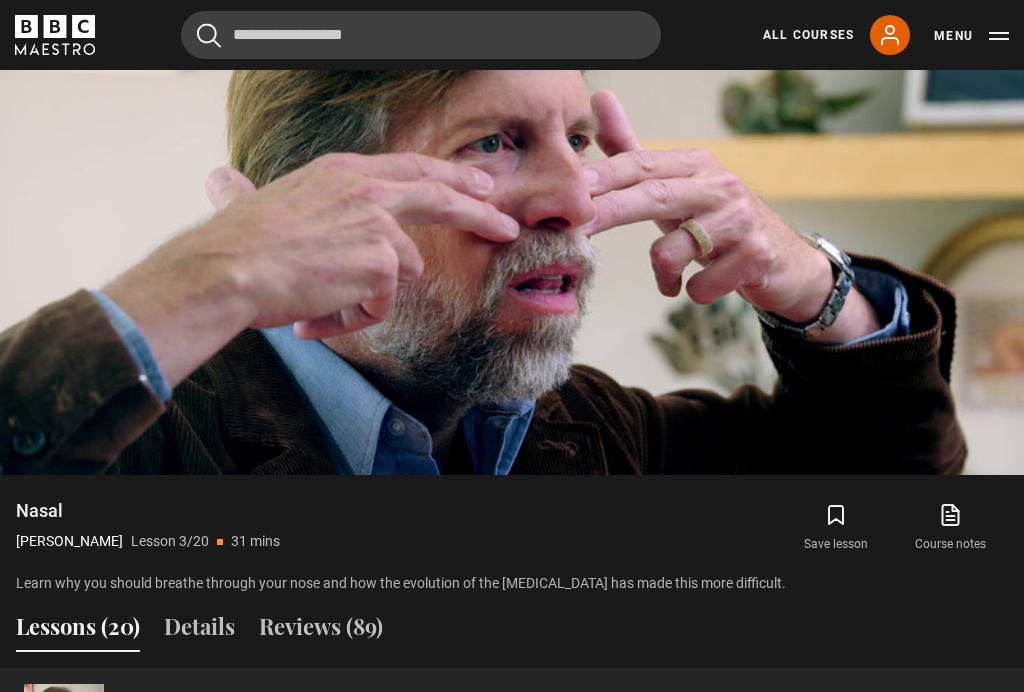 scroll, scrollTop: 989, scrollLeft: 0, axis: vertical 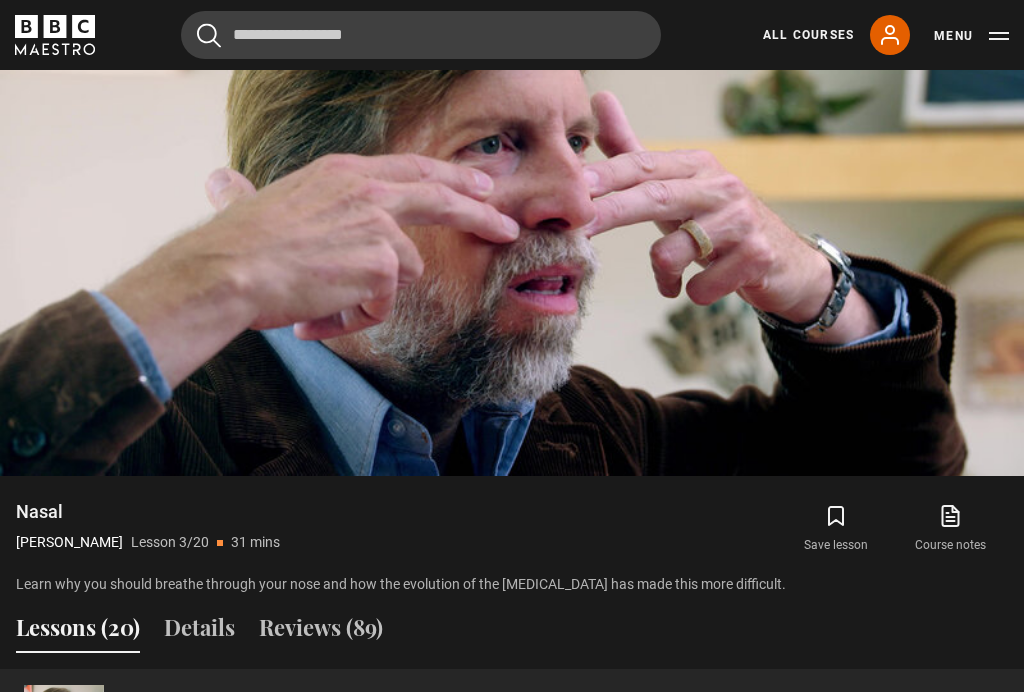 click on "Video Player is loading. Play Lesson Nasal 10s Skip Back 10 seconds Pause 10s Skip Forward 10 seconds Loaded :  13.73% Pause Mute Current Time  3:24 - Duration  30:56
[PERSON_NAME]
Lesson 3
Nasal
1x Playback Rate 2x 1.5x 1x , selected 0.5x Captions captions off , selected English  Captions This is a modal window.
Lesson Completed
Up next
Lungs and [MEDICAL_DATA]
Cancel
Do you want to save this lesson?
Save lesson" at bounding box center [512, 188] 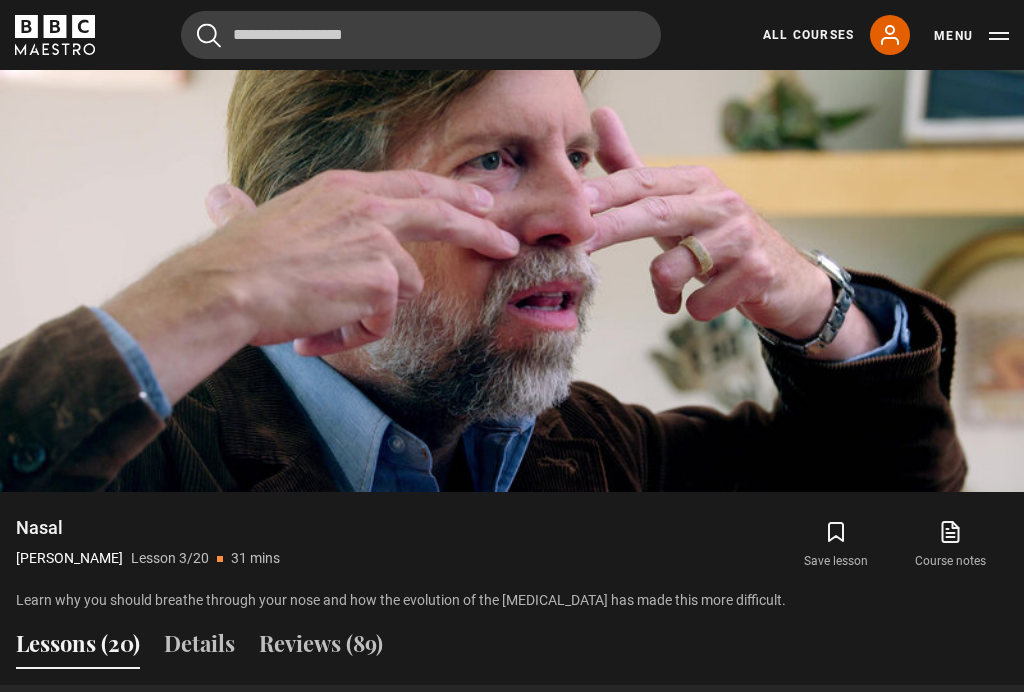 click on "Video Player is loading. Play Lesson Nasal 10s Skip Back 10 seconds Pause 10s Skip Forward 10 seconds Loaded :  7.00% Pause Mute Current Time  2:05 - Duration  30:56
[PERSON_NAME]
Lesson 3
Nasal
1x Playback Rate 2x 1.5x 1x , selected 0.5x Captions captions off , selected English  Captions This is a modal window.
Lesson Completed
Up next
Lungs and [MEDICAL_DATA]
Cancel
Do you want to save this lesson?
Save lesson" at bounding box center (512, 204) 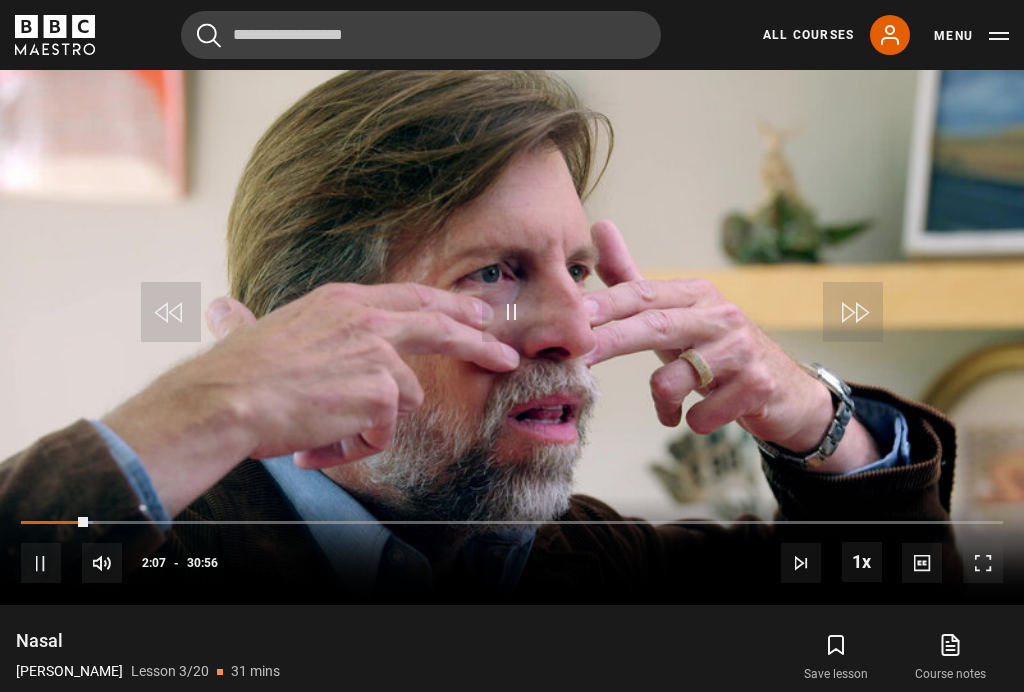 scroll, scrollTop: 860, scrollLeft: 0, axis: vertical 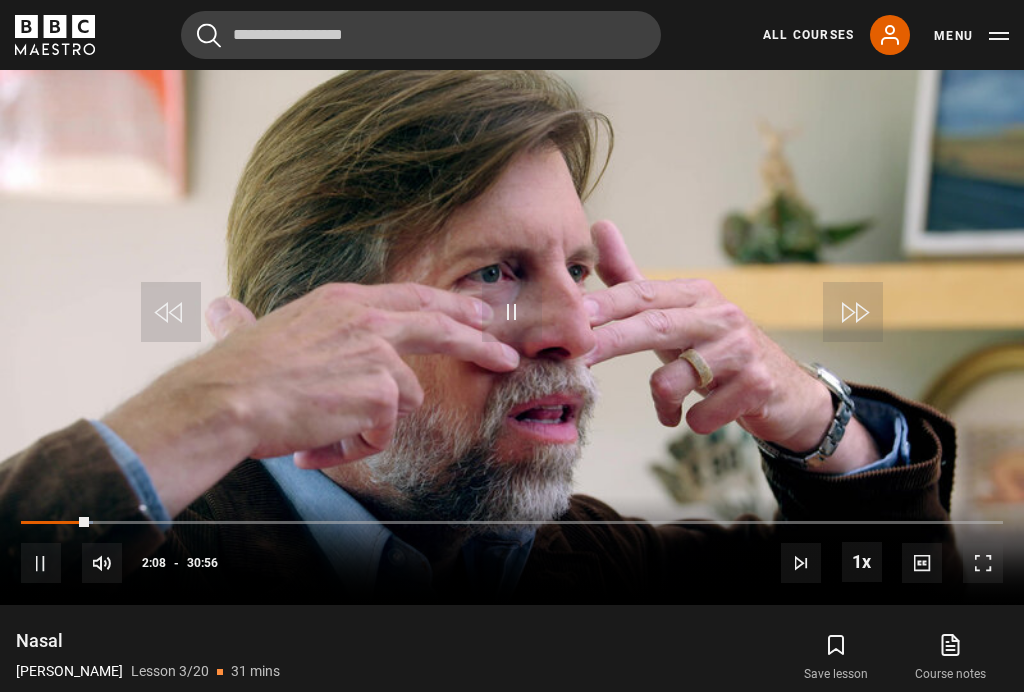 click on "10s Skip Back 10 seconds Pause 10s Skip Forward 10 seconds Loaded :  7.34% Pause Mute Current Time  2:08 - Duration  30:56
[PERSON_NAME]
Lesson 3
Nasal
1x Playback Rate 2x 1.5x 1x , selected 0.5x Captions captions off , selected English  Captions" at bounding box center [512, 550] 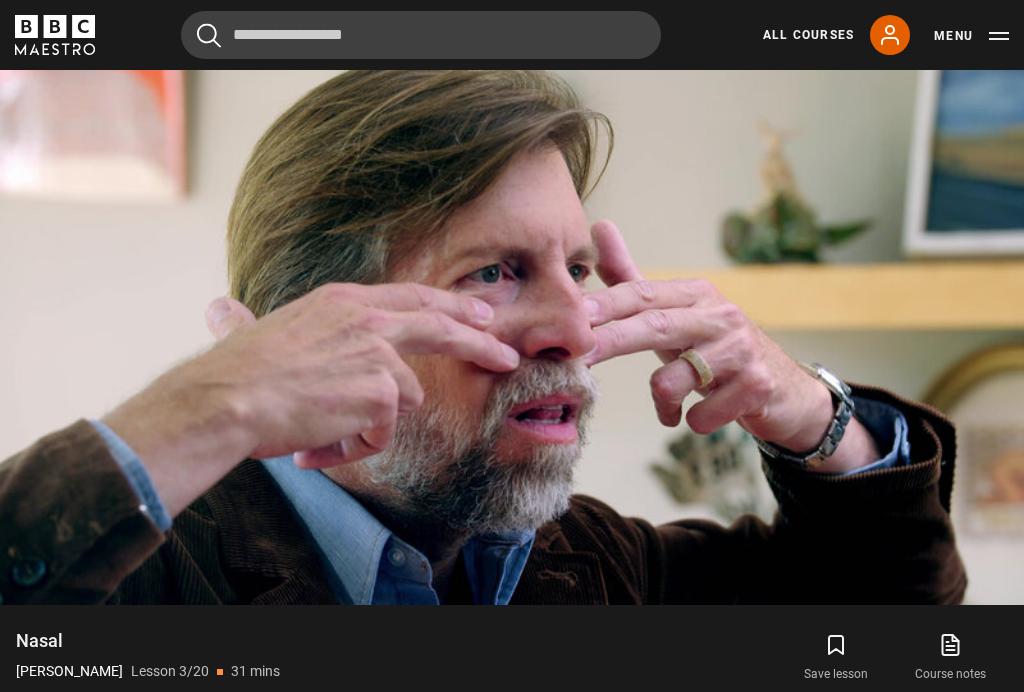 click 